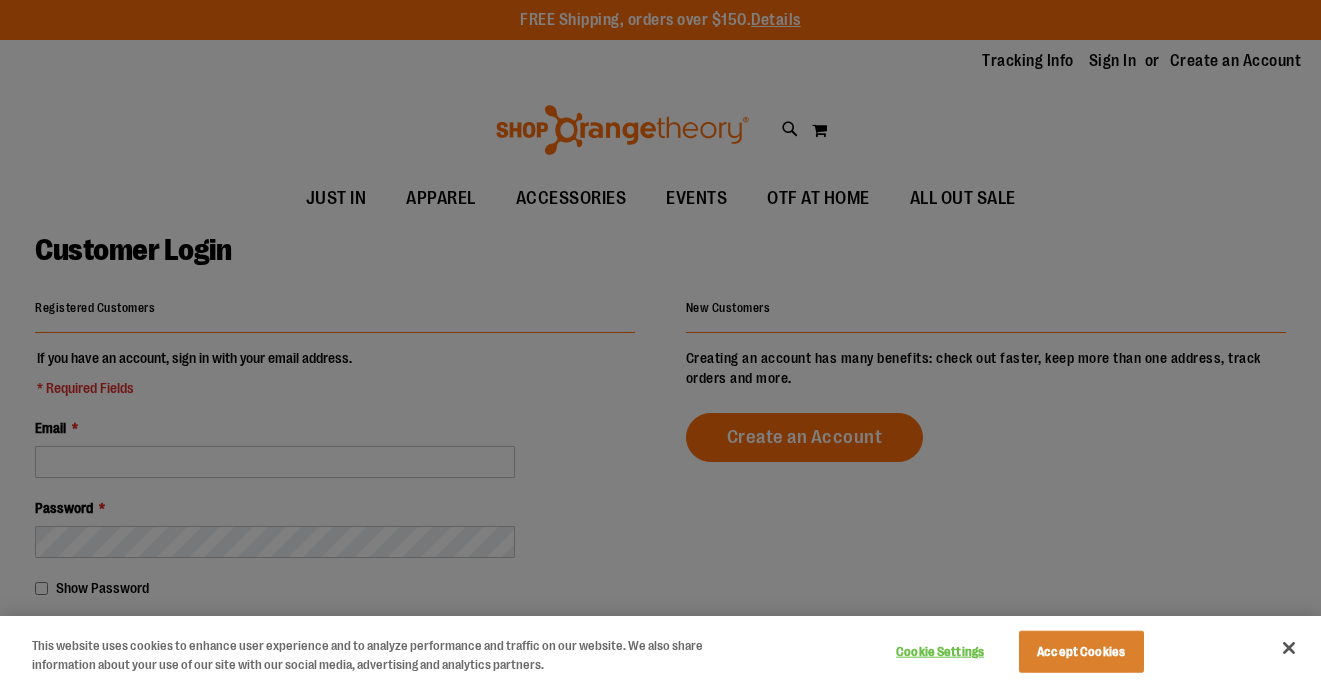 scroll, scrollTop: 0, scrollLeft: 0, axis: both 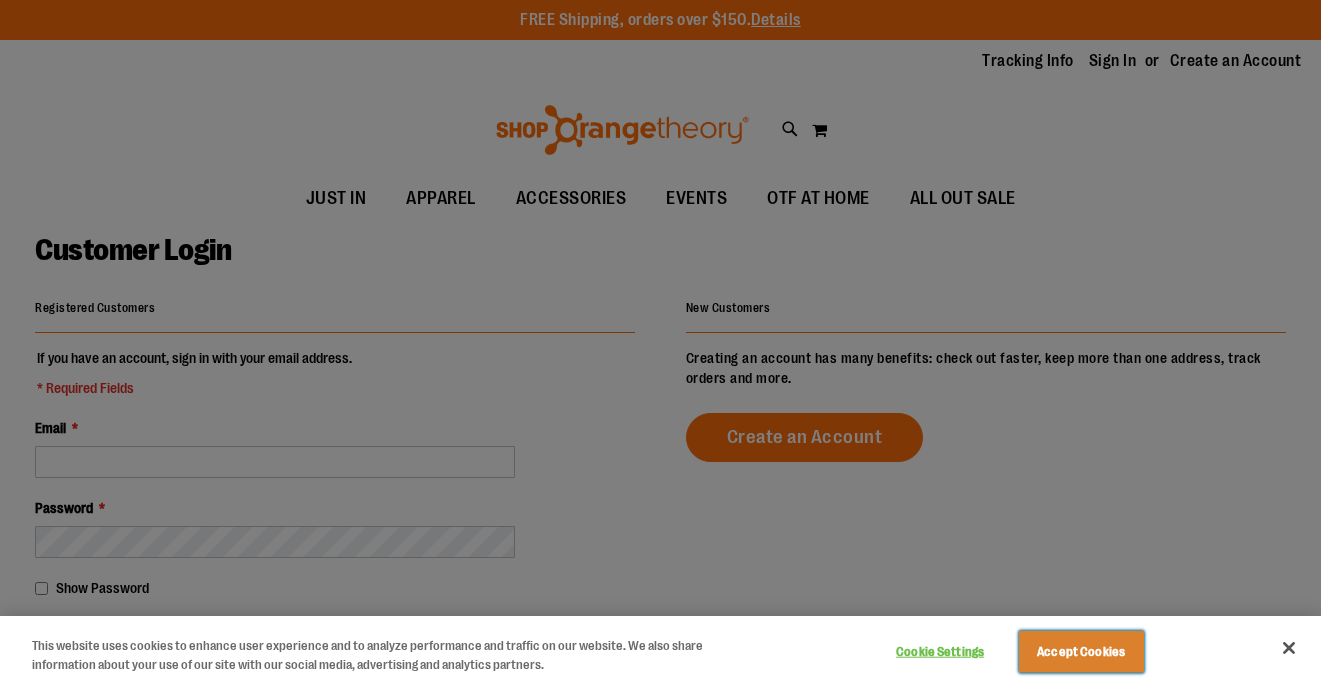 click on "Accept Cookies" at bounding box center (1081, 652) 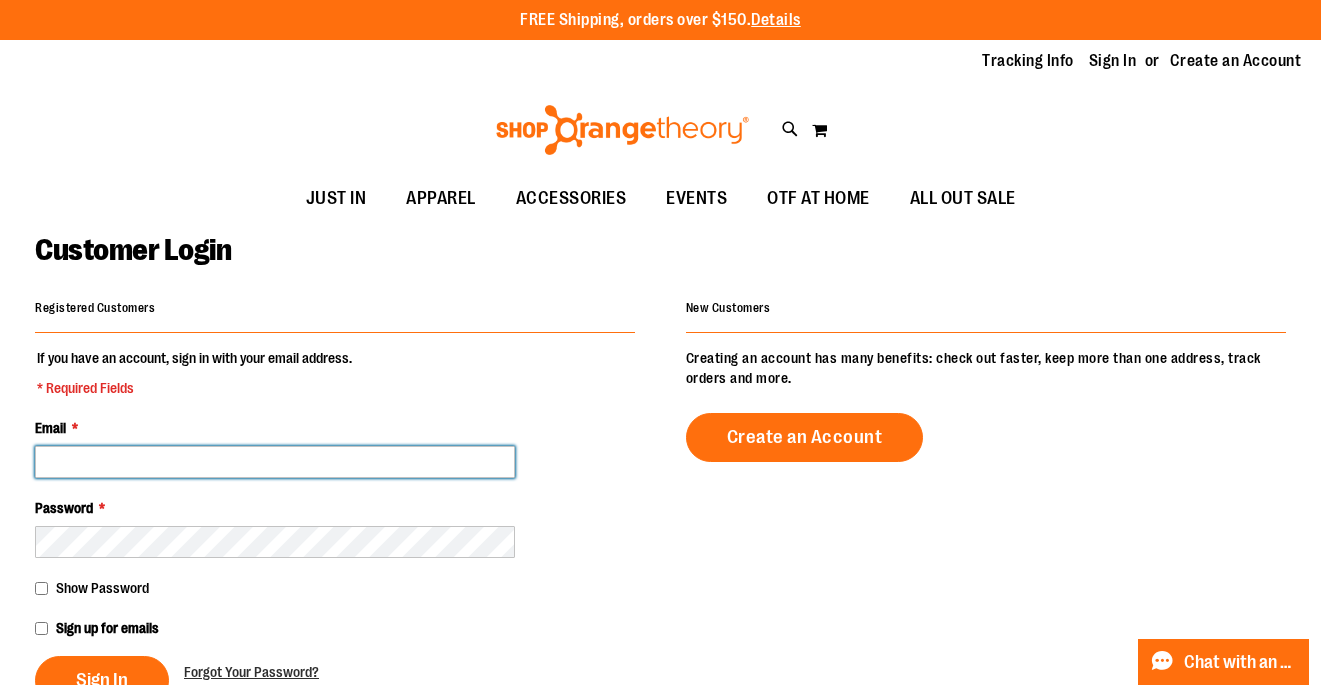 click on "Email *" at bounding box center [275, 462] 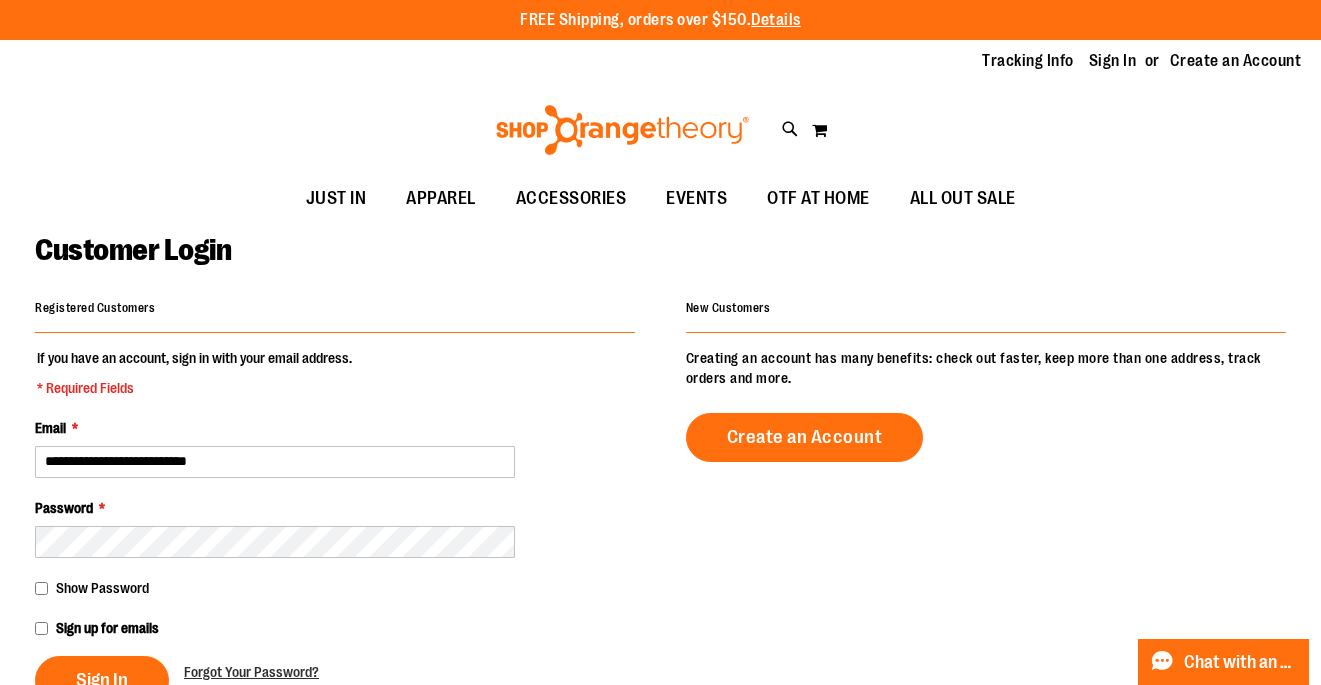 click on "**********" at bounding box center [335, 526] 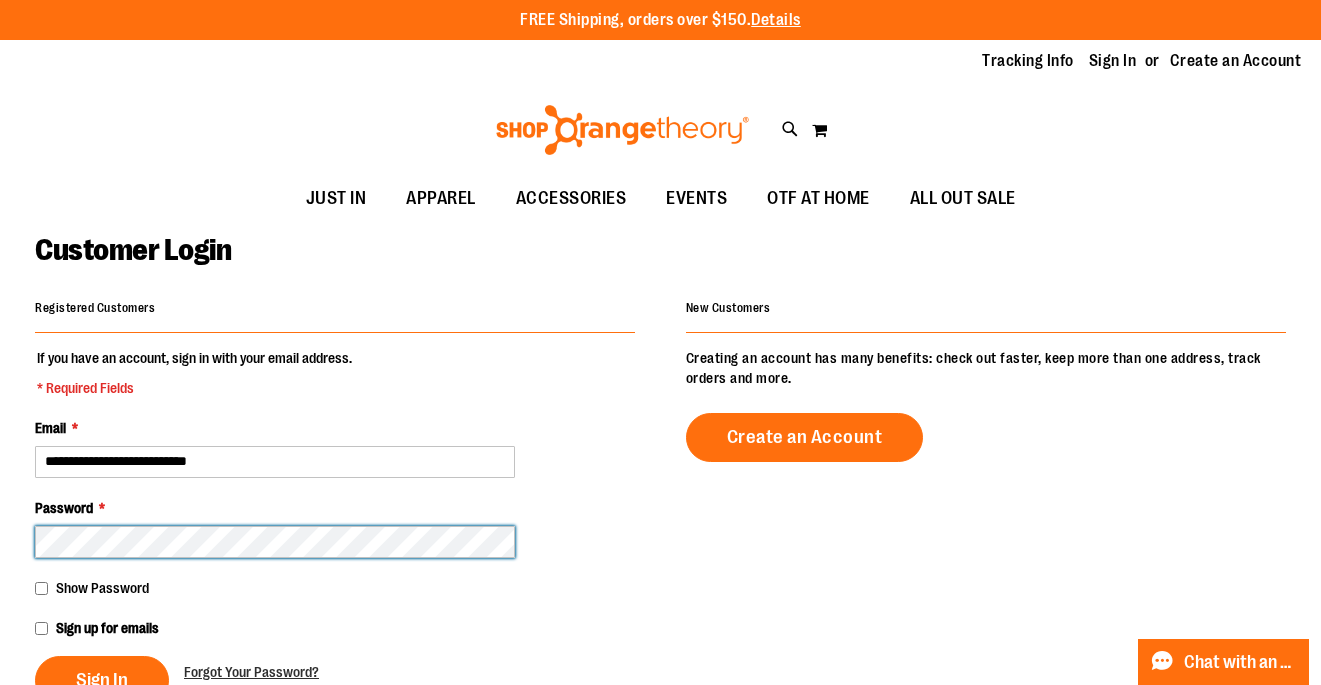 click on "Sign In" at bounding box center (102, 680) 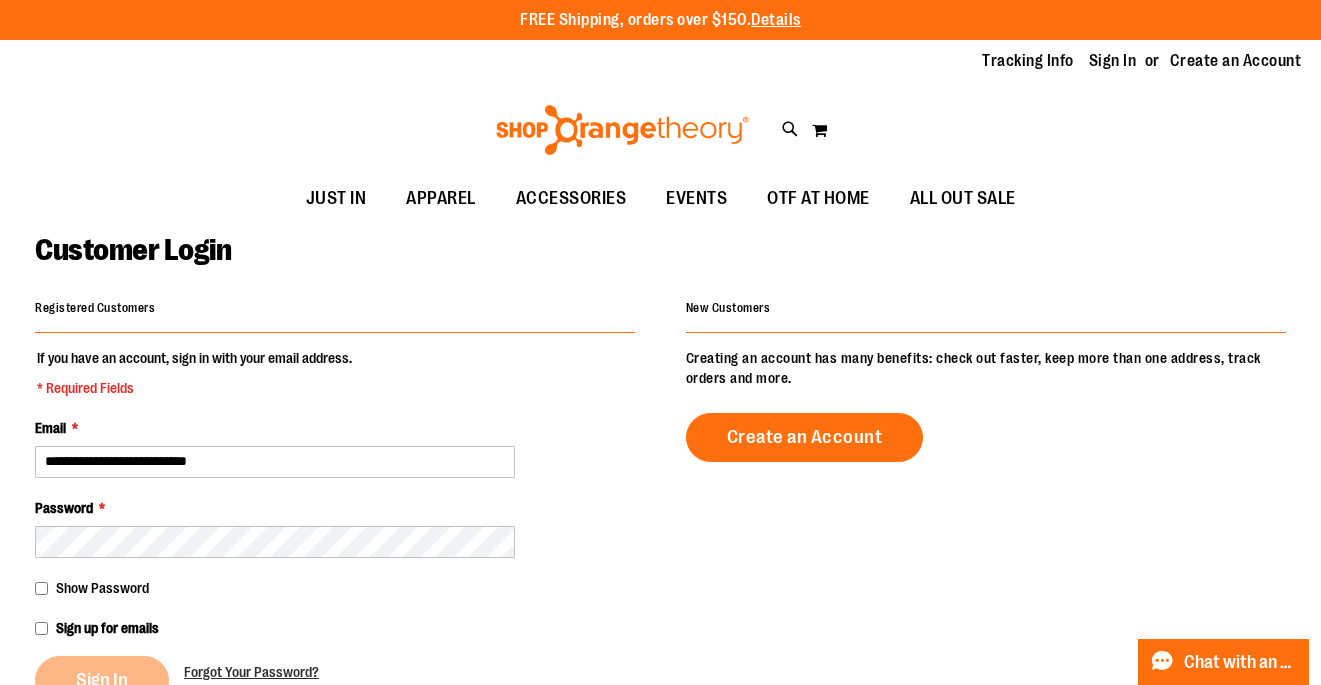 click on "Show Password" at bounding box center (102, 588) 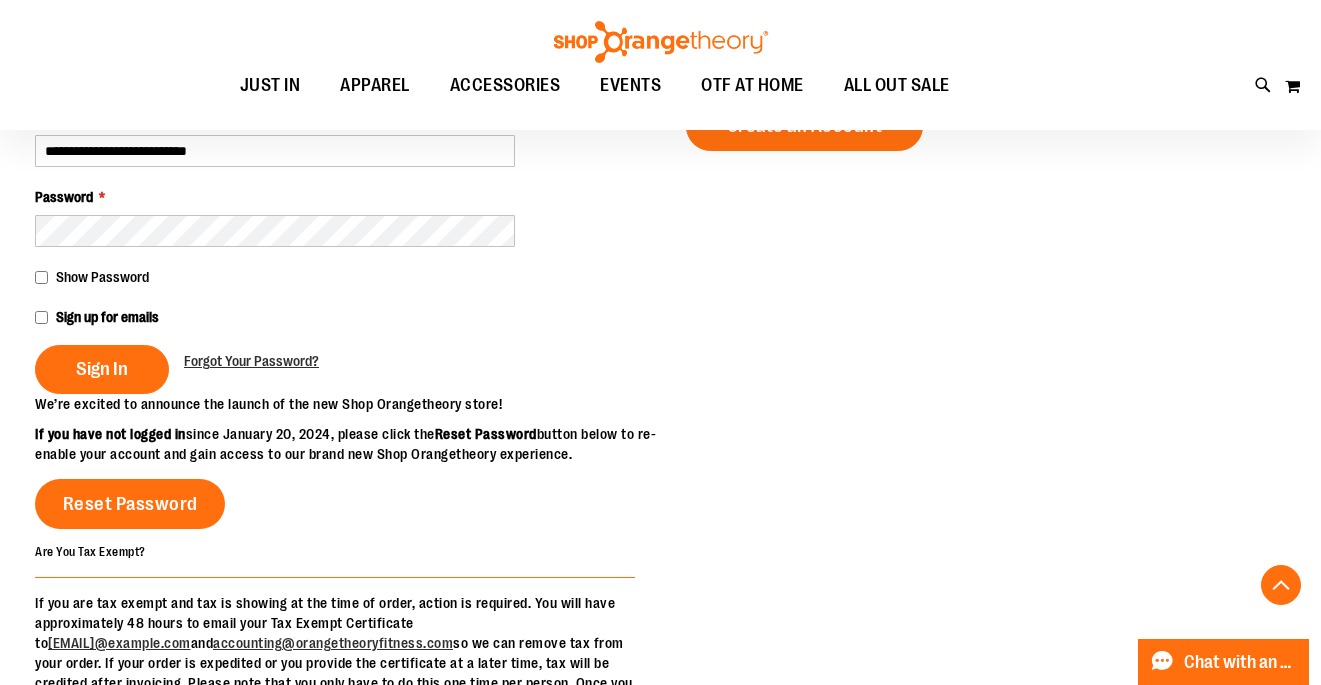 scroll, scrollTop: 364, scrollLeft: 0, axis: vertical 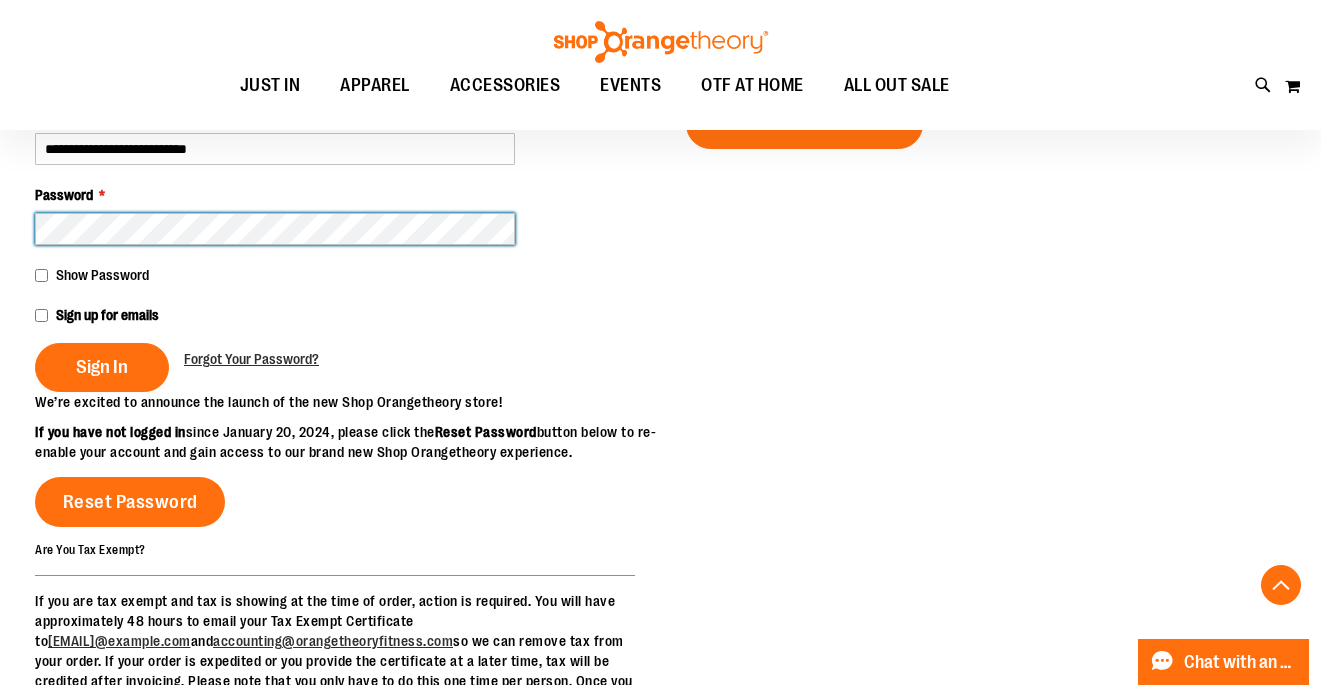 click on "Sign In" at bounding box center [102, 367] 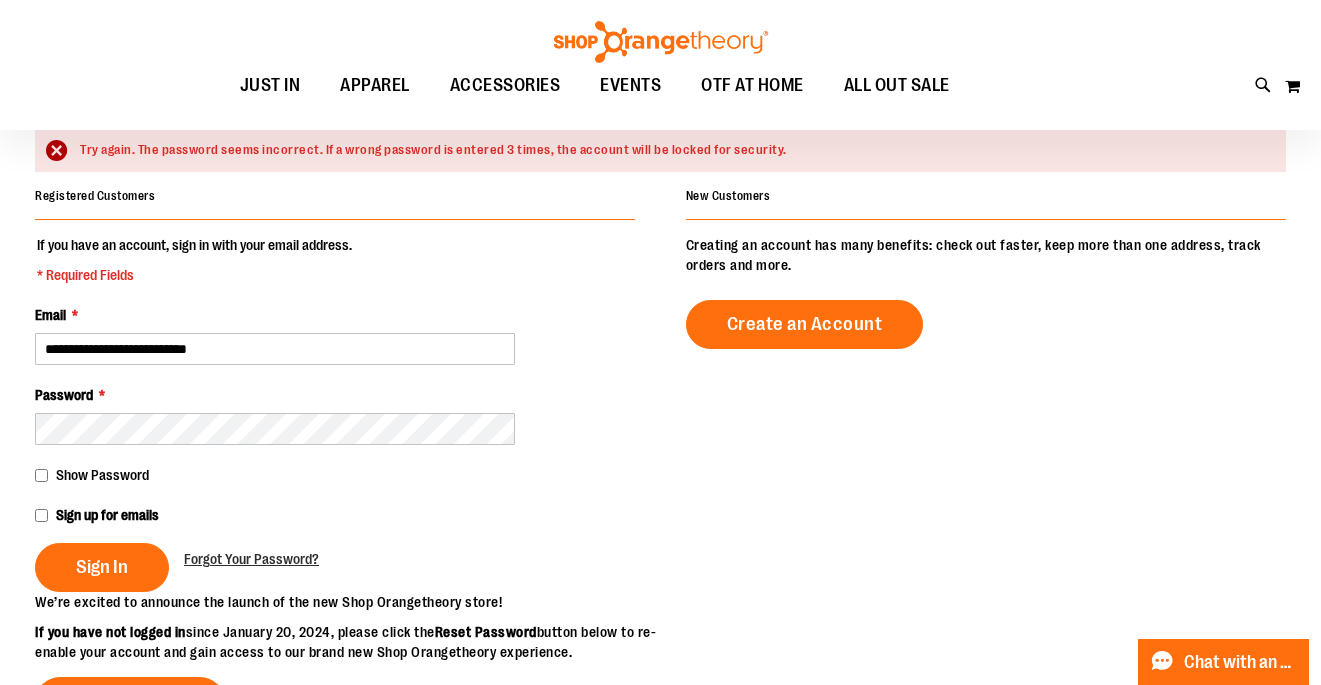 scroll, scrollTop: 177, scrollLeft: 0, axis: vertical 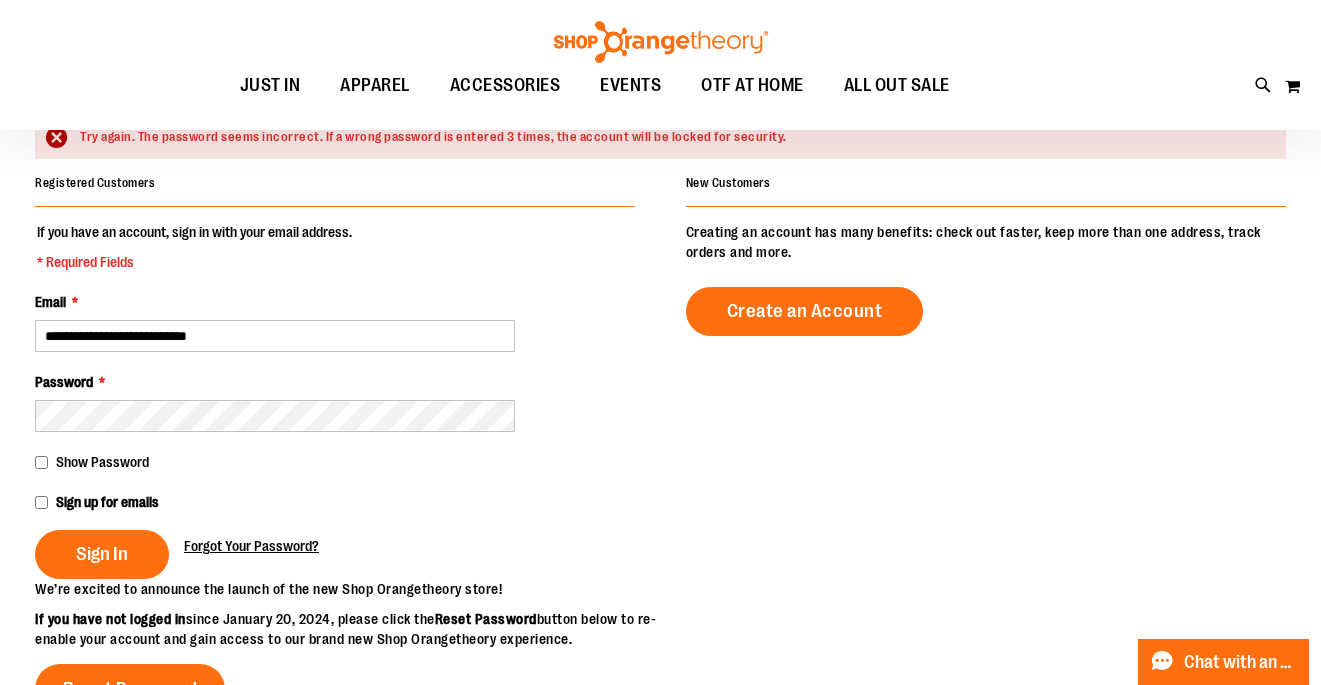click on "Forgot Your Password?" at bounding box center (251, 546) 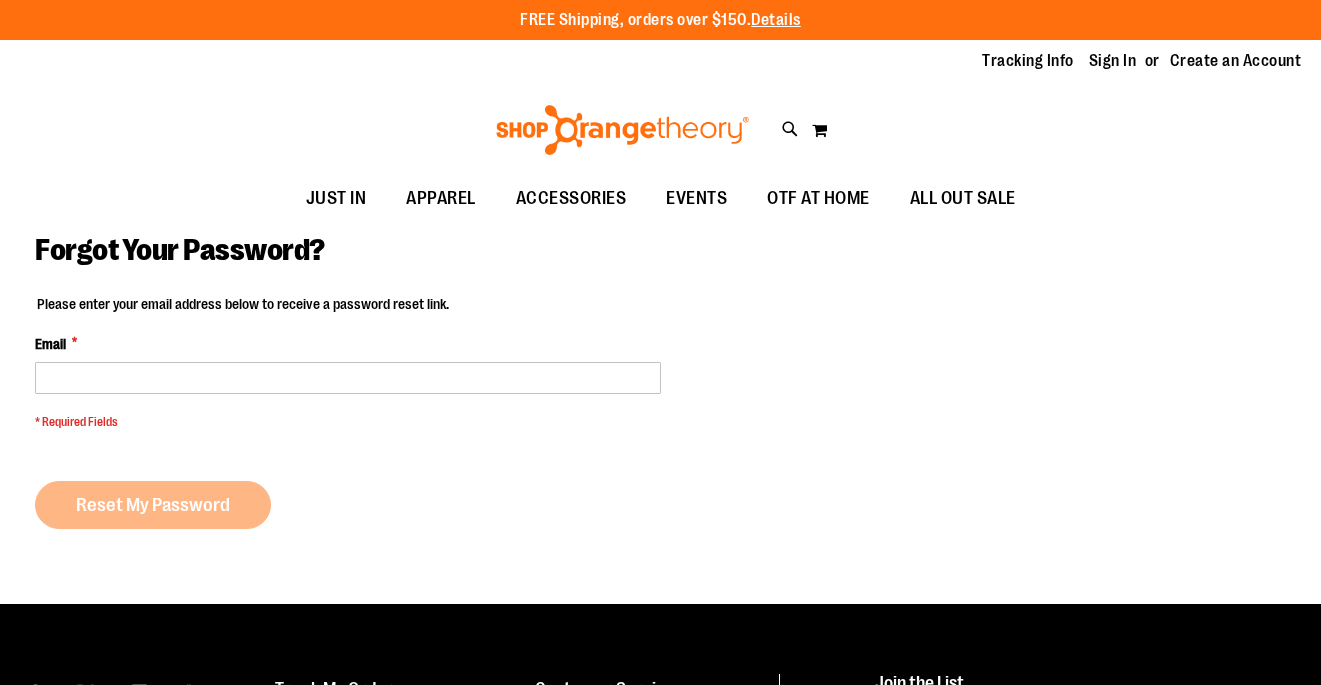 scroll, scrollTop: 0, scrollLeft: 0, axis: both 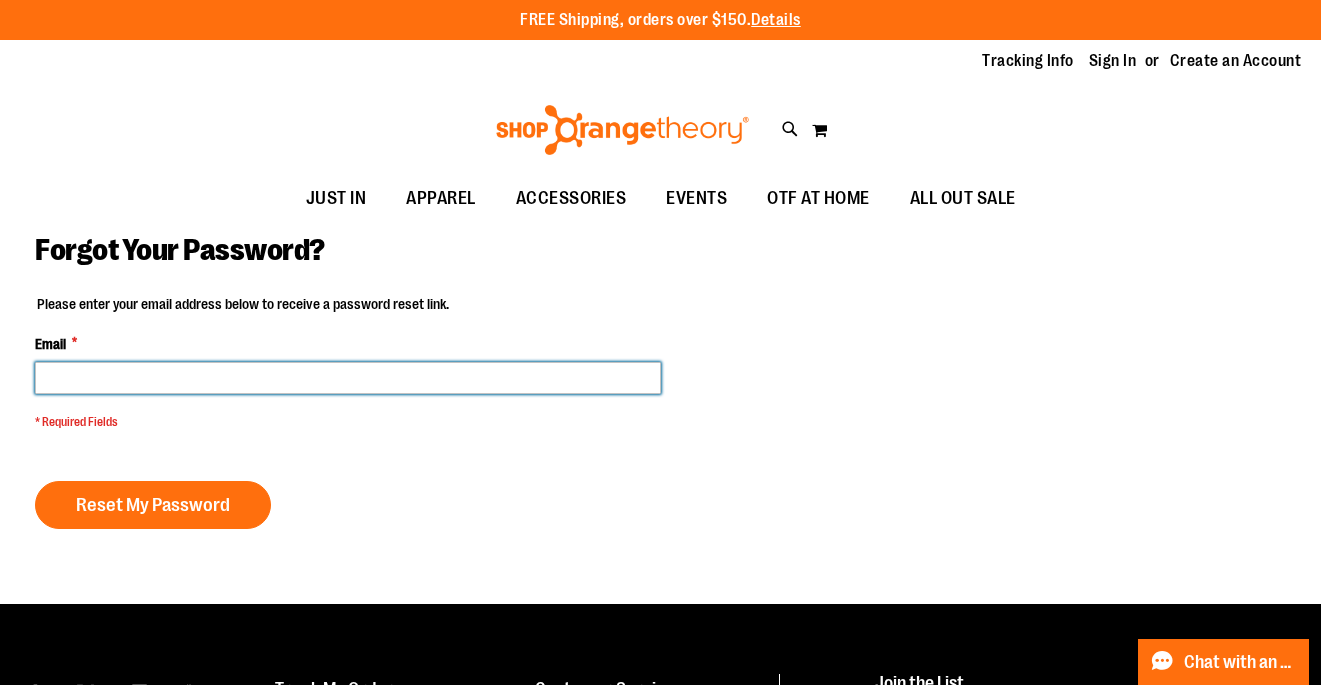click on "Email *" at bounding box center [348, 378] 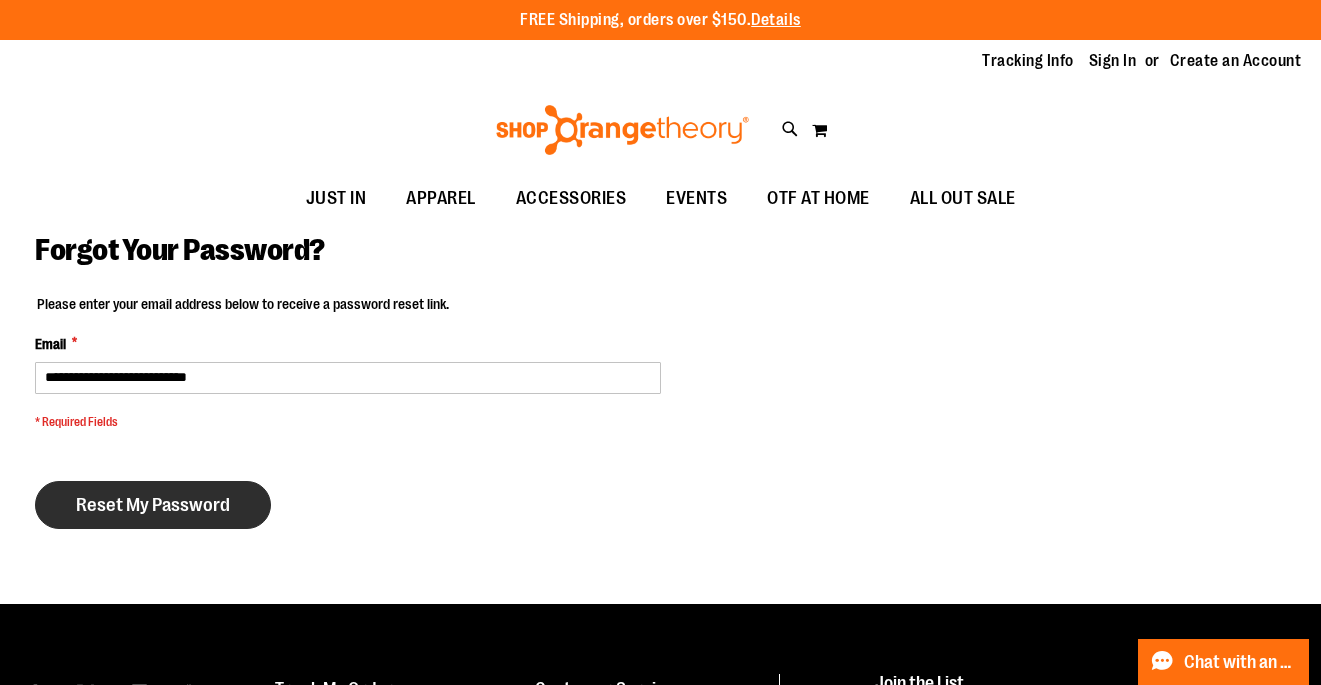 click on "Reset My Password" at bounding box center (153, 505) 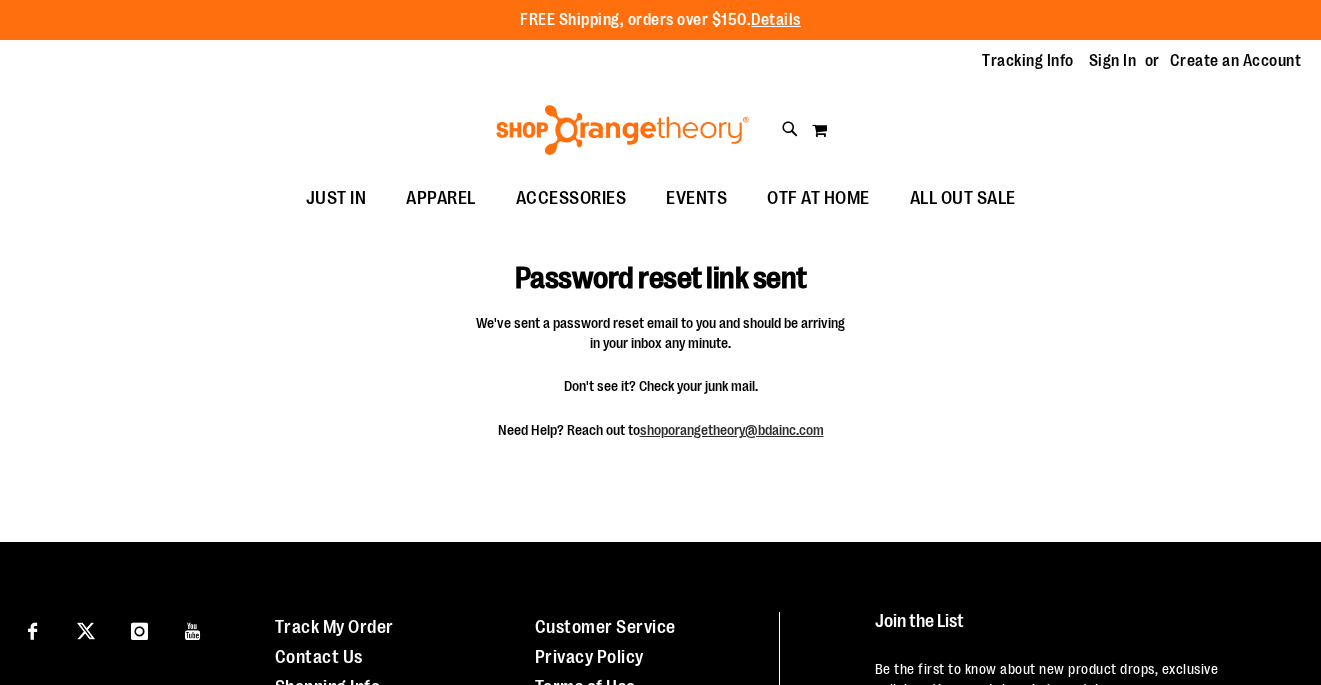 scroll, scrollTop: 0, scrollLeft: 0, axis: both 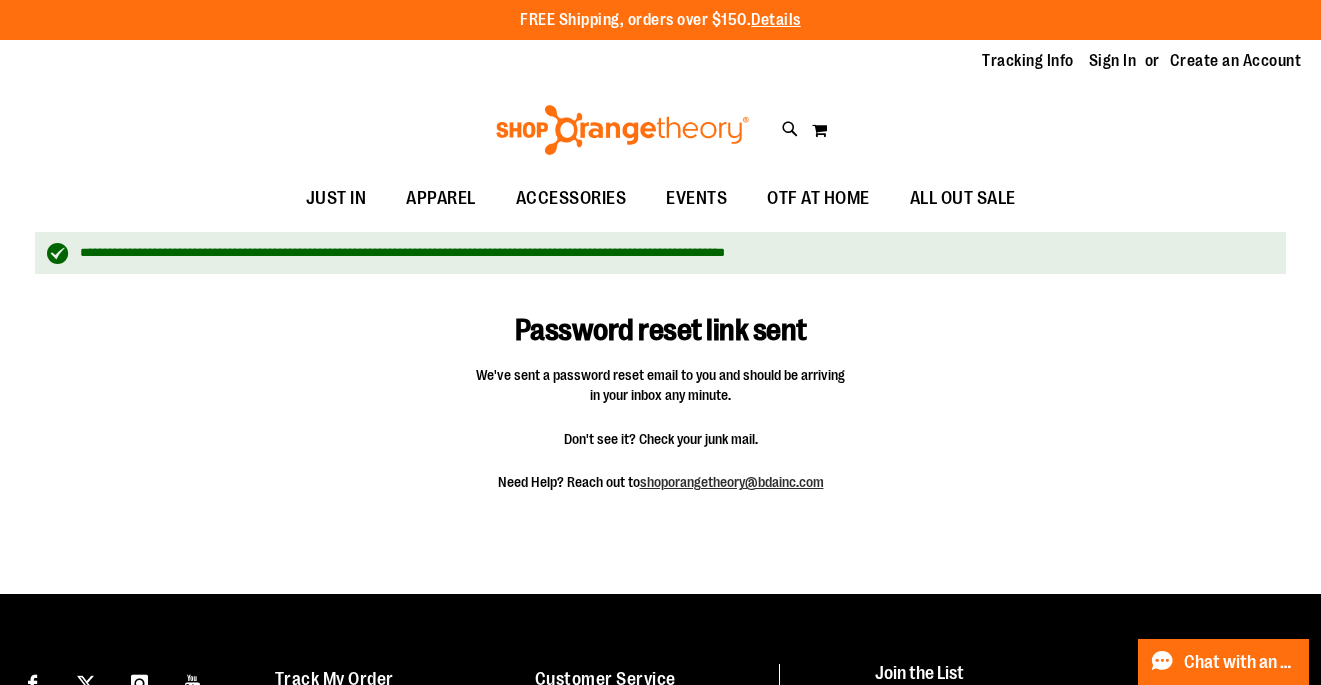 click on "Toggle Nav
Search
Popular Suggestions
Advanced Search" at bounding box center (660, 130) 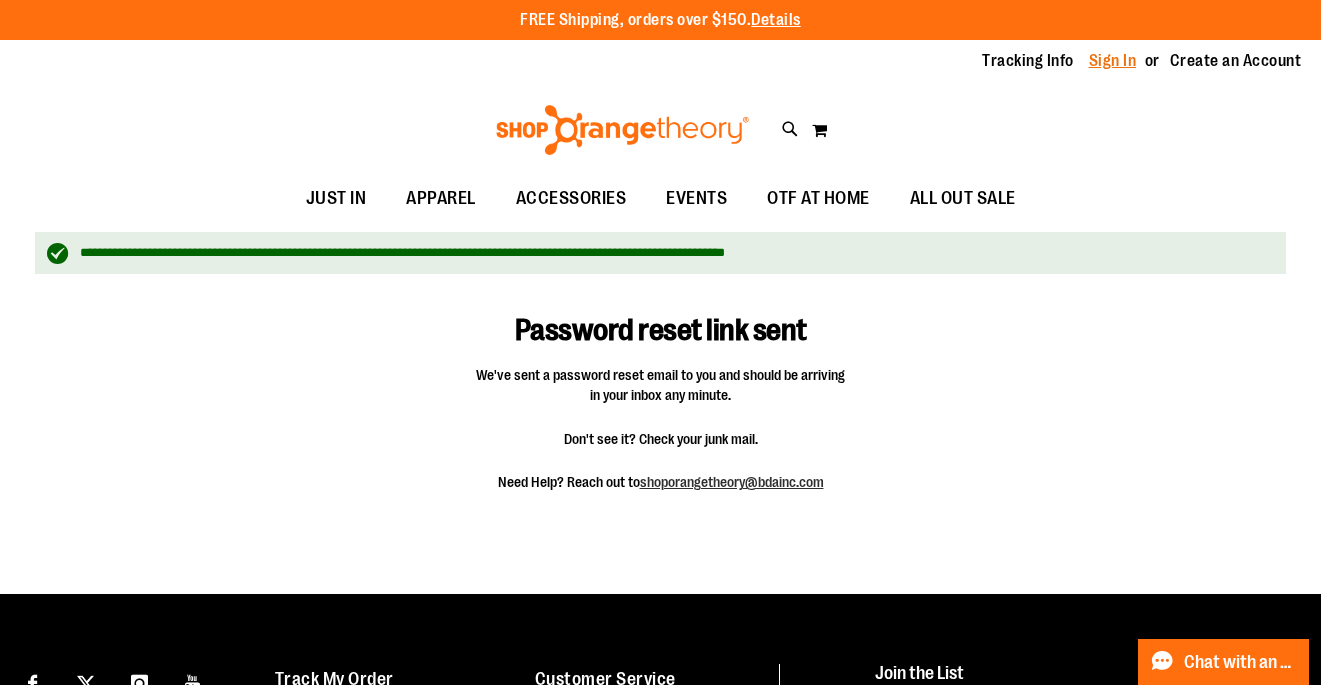 click on "Sign In" at bounding box center [1113, 61] 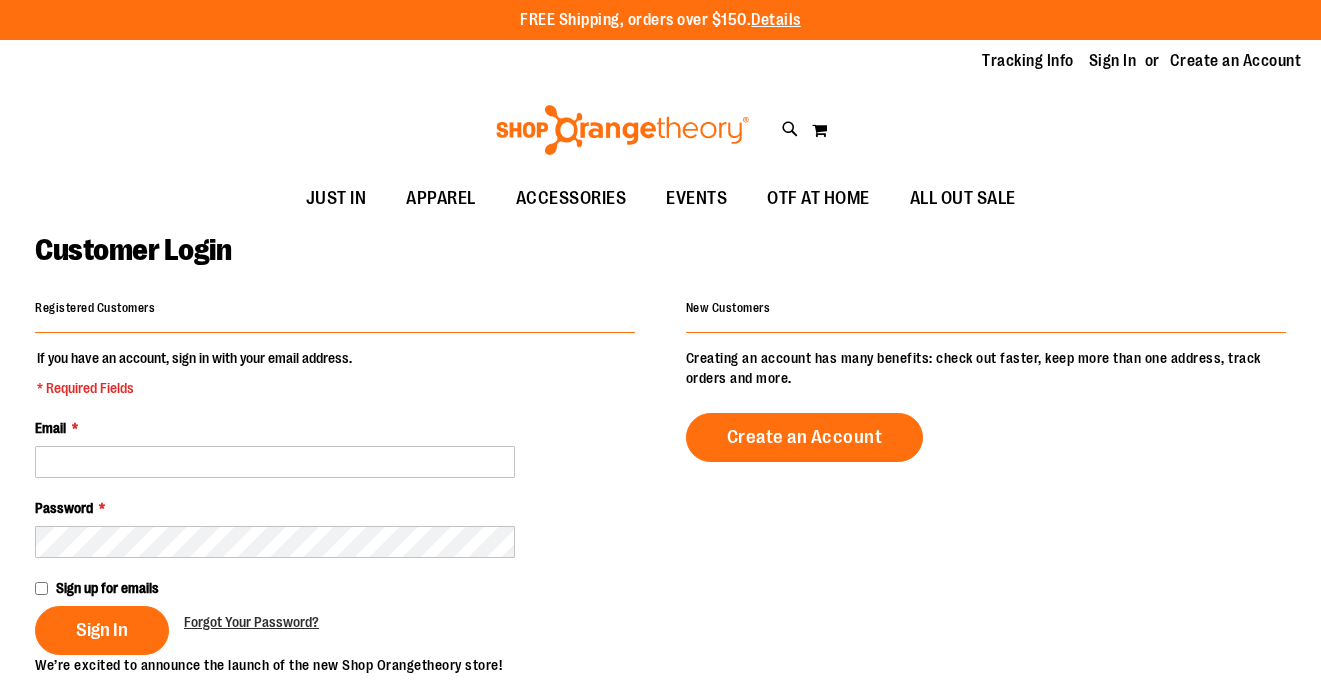 scroll, scrollTop: 0, scrollLeft: 0, axis: both 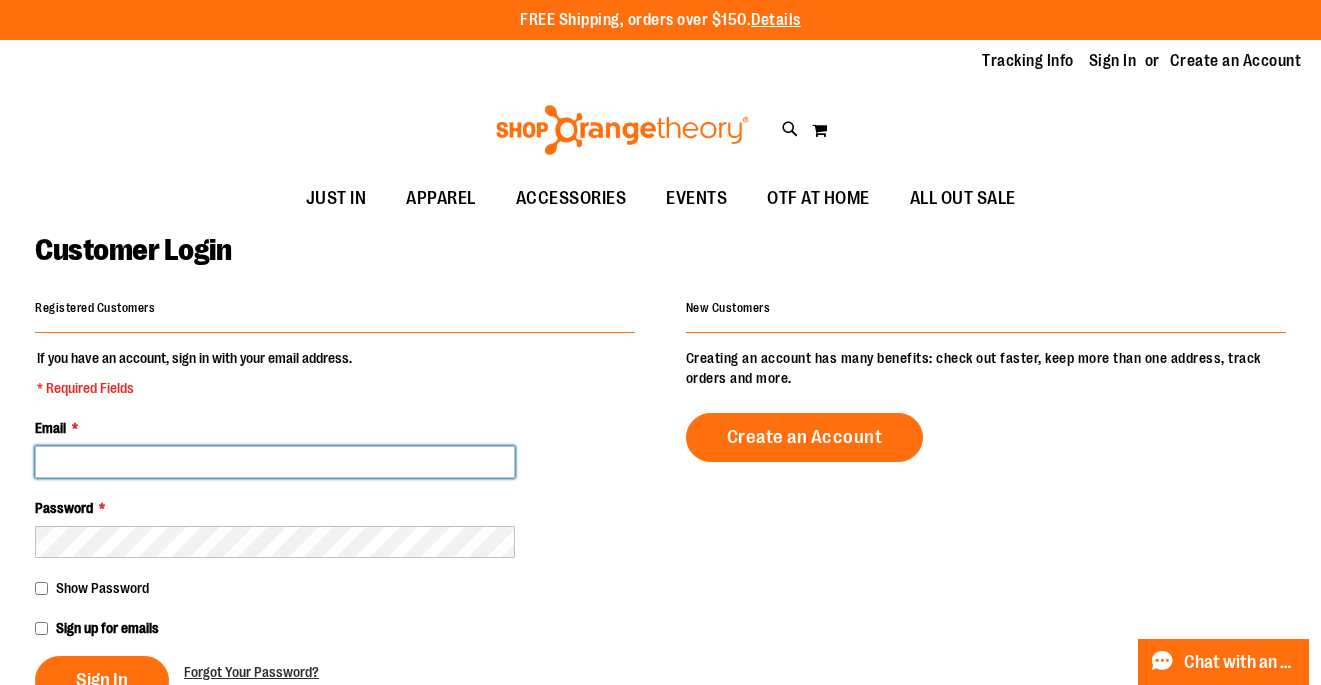 click on "Email *" at bounding box center [275, 462] 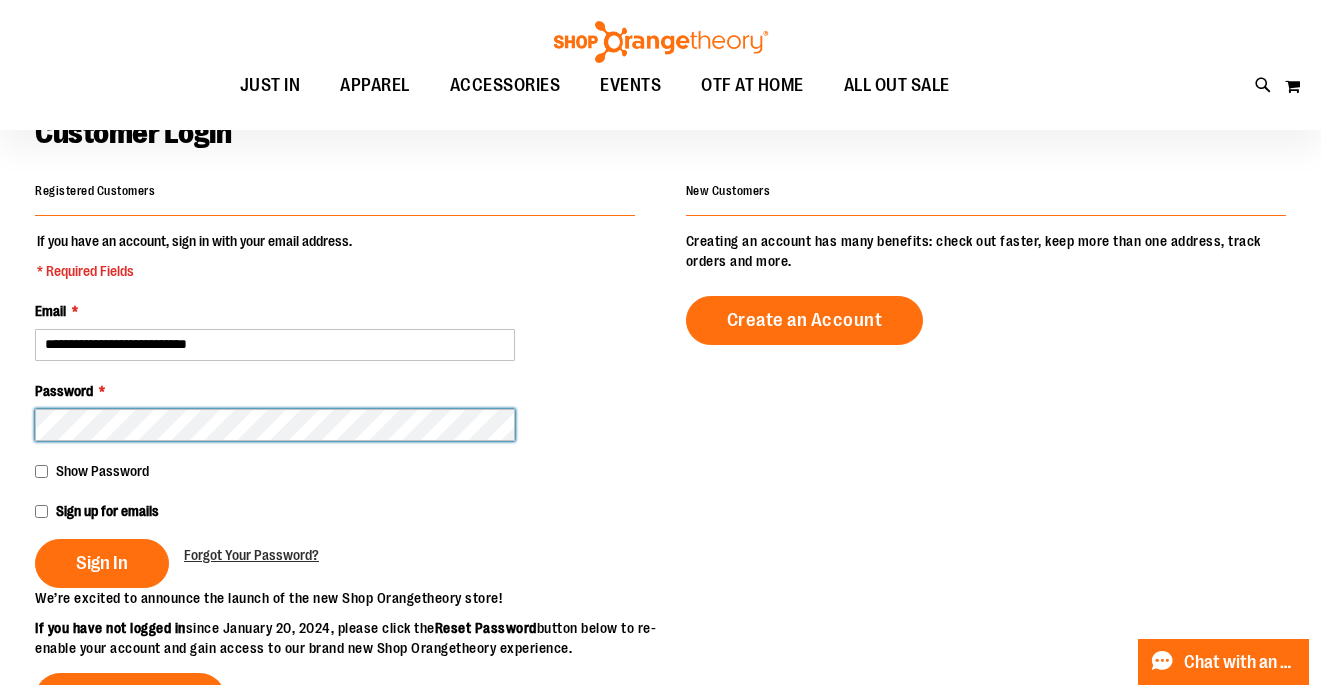 scroll, scrollTop: 206, scrollLeft: 0, axis: vertical 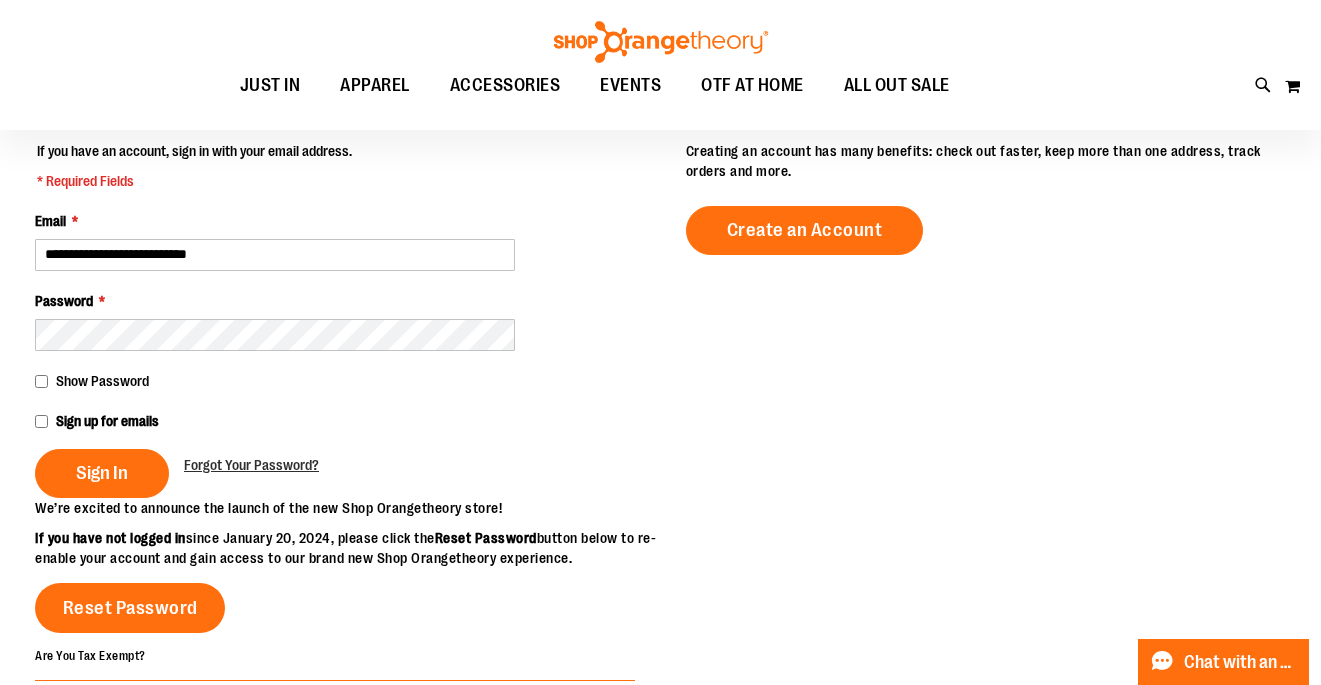 click on "Show Password" at bounding box center (102, 381) 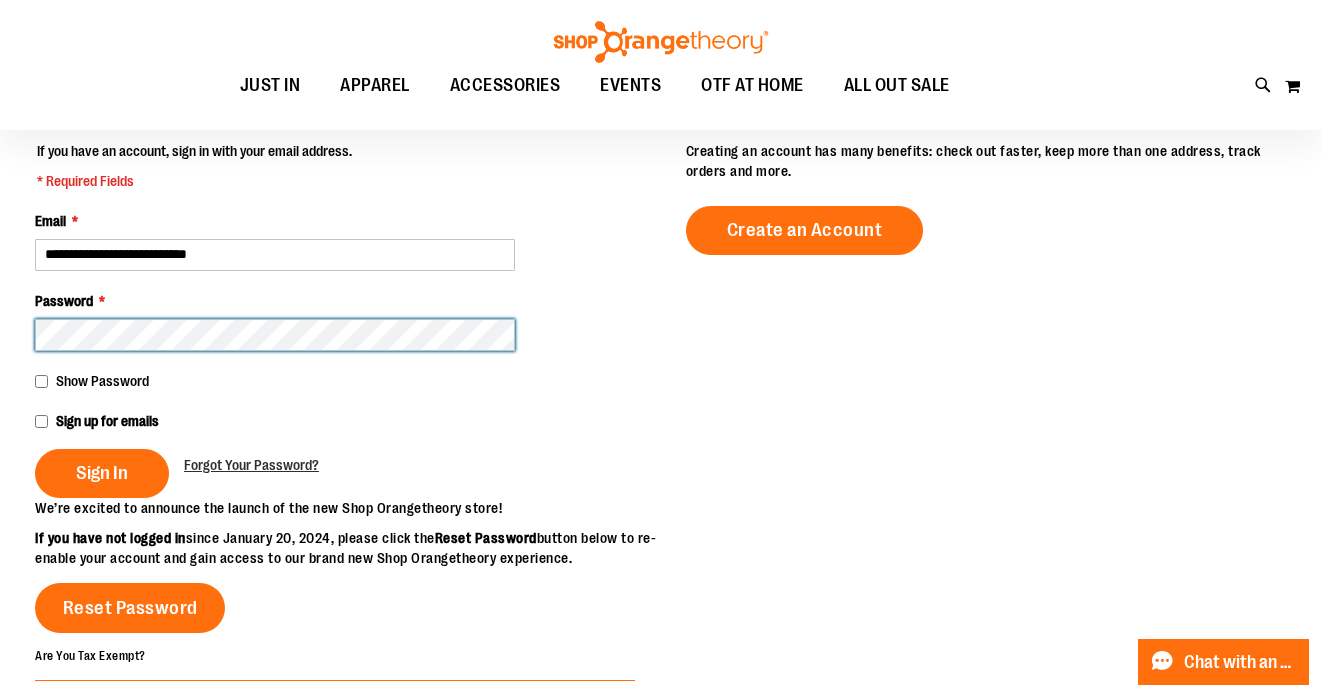 click on "Sign In" at bounding box center (102, 473) 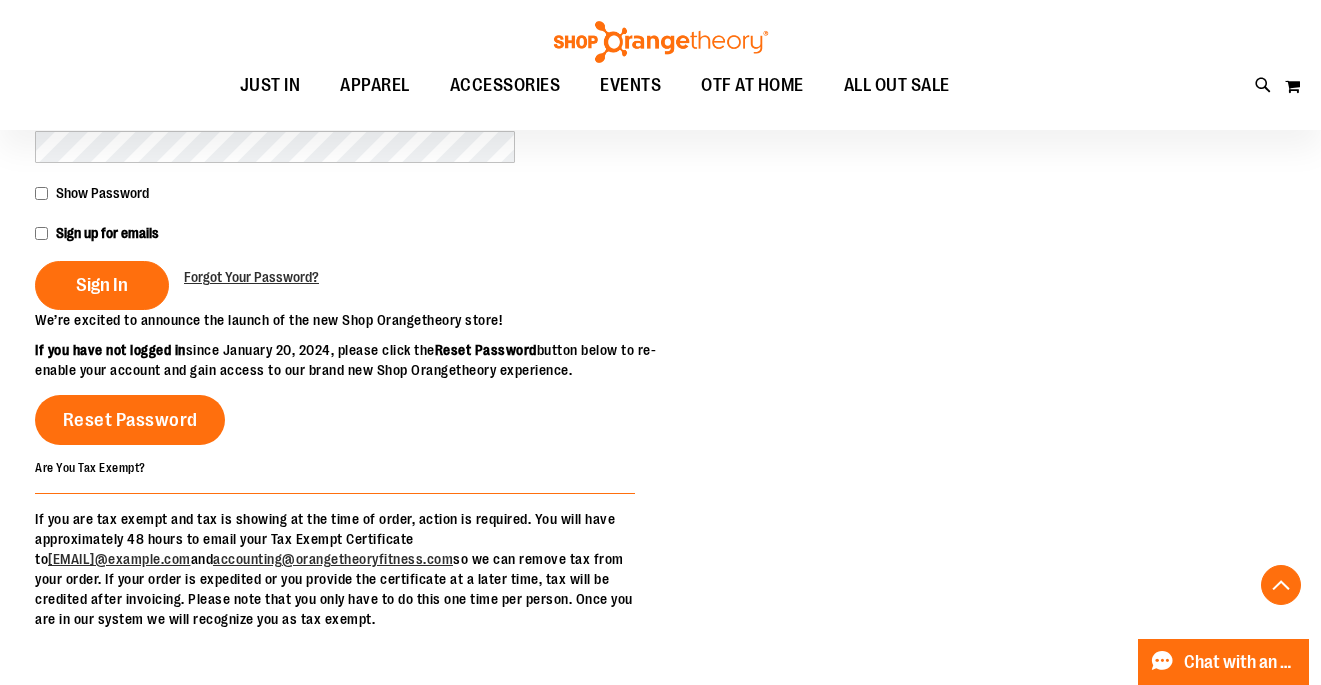 scroll, scrollTop: 493, scrollLeft: 0, axis: vertical 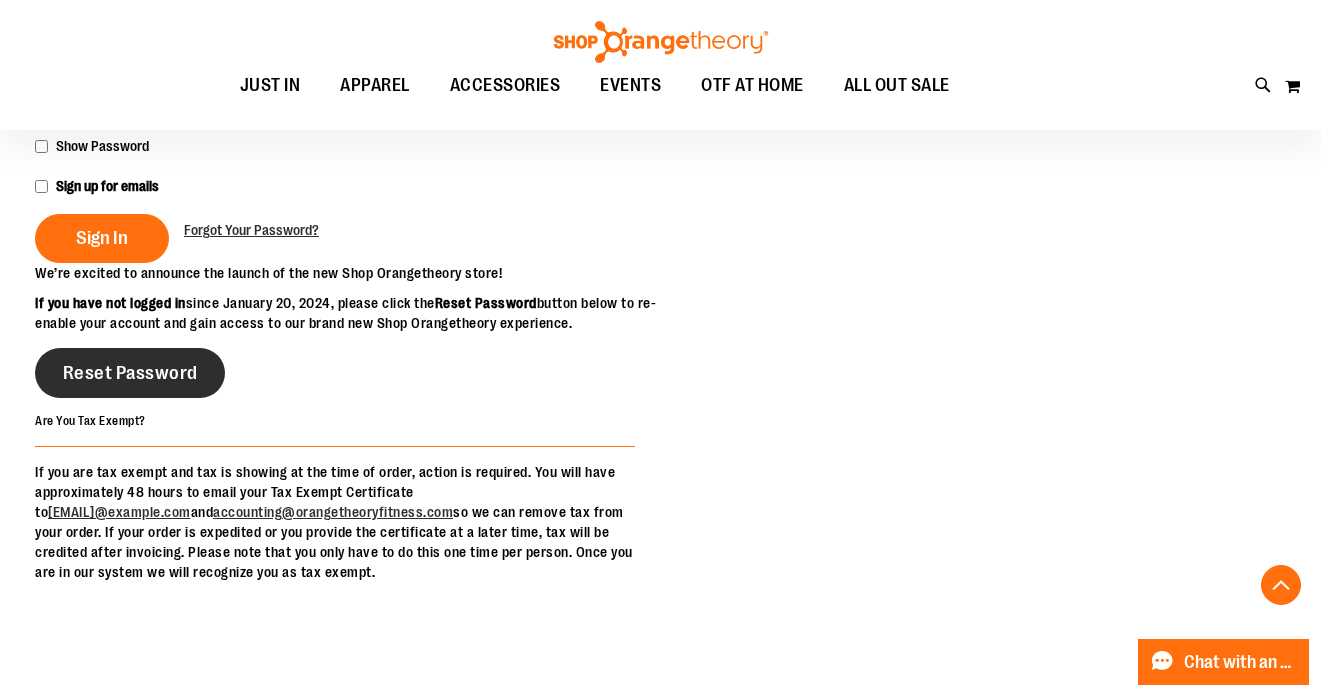 click on "Reset Password" at bounding box center [130, 373] 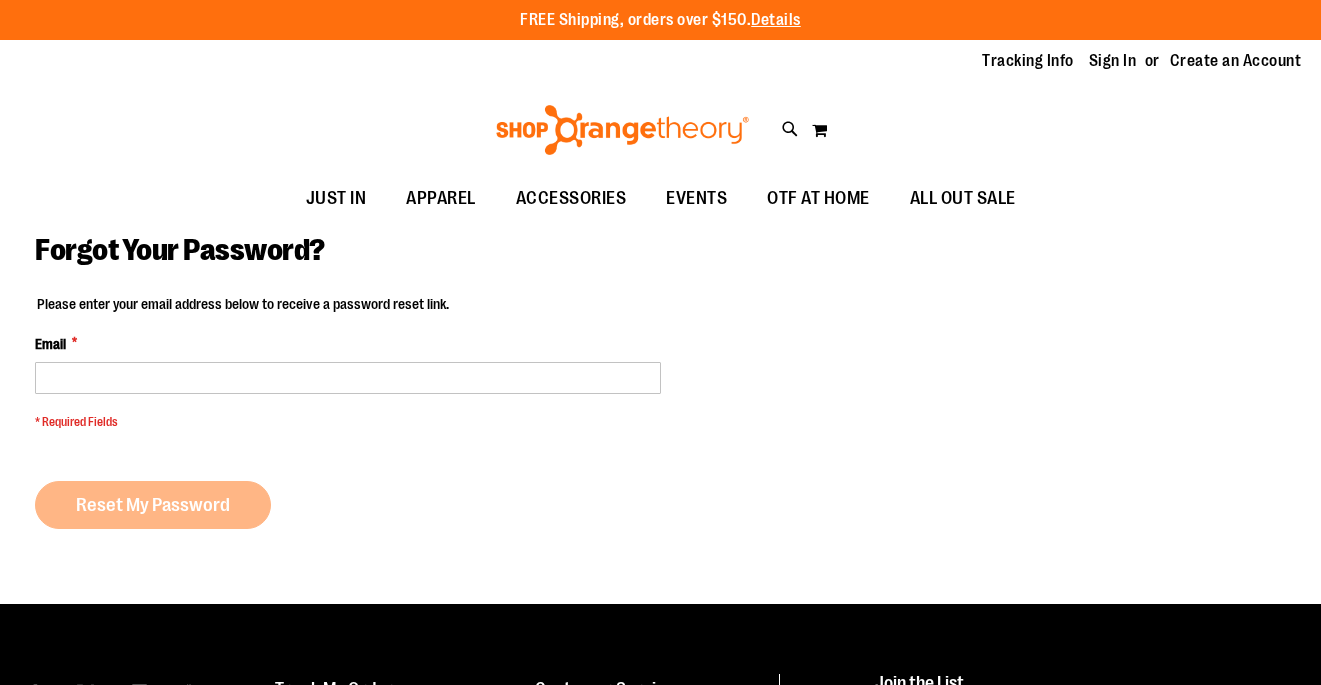 scroll, scrollTop: 0, scrollLeft: 0, axis: both 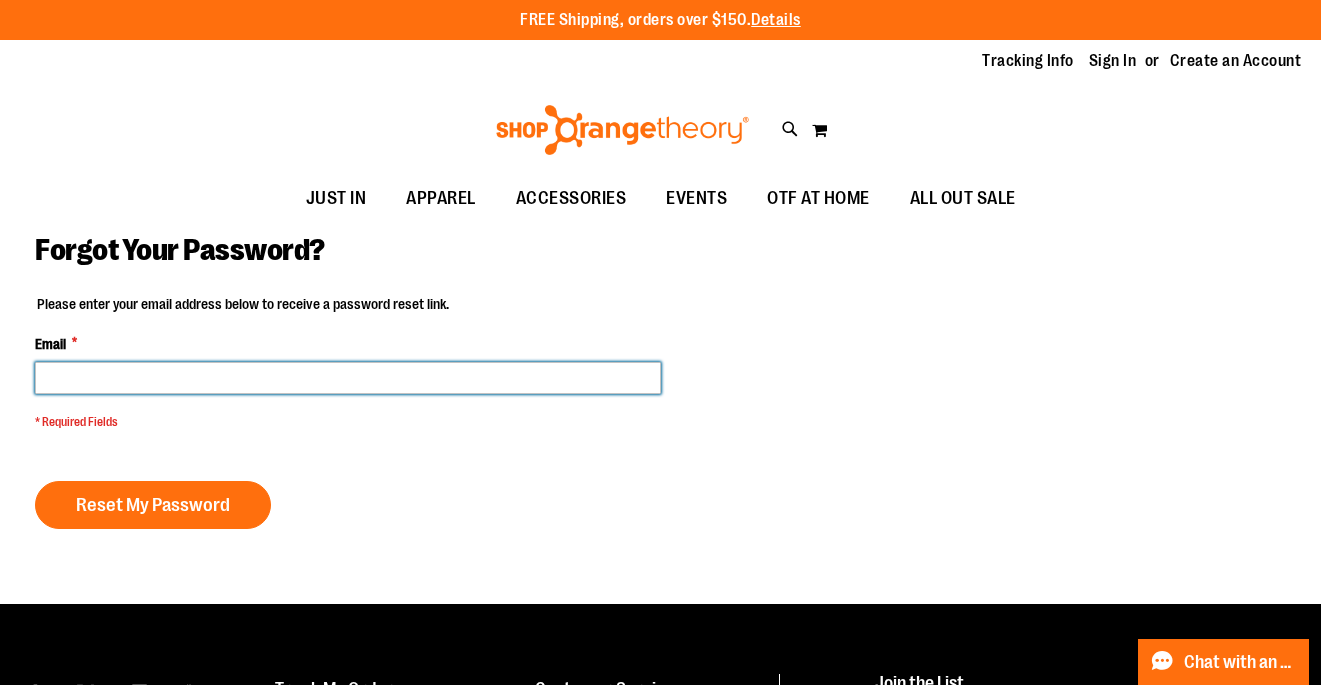 click on "Email *" at bounding box center [348, 378] 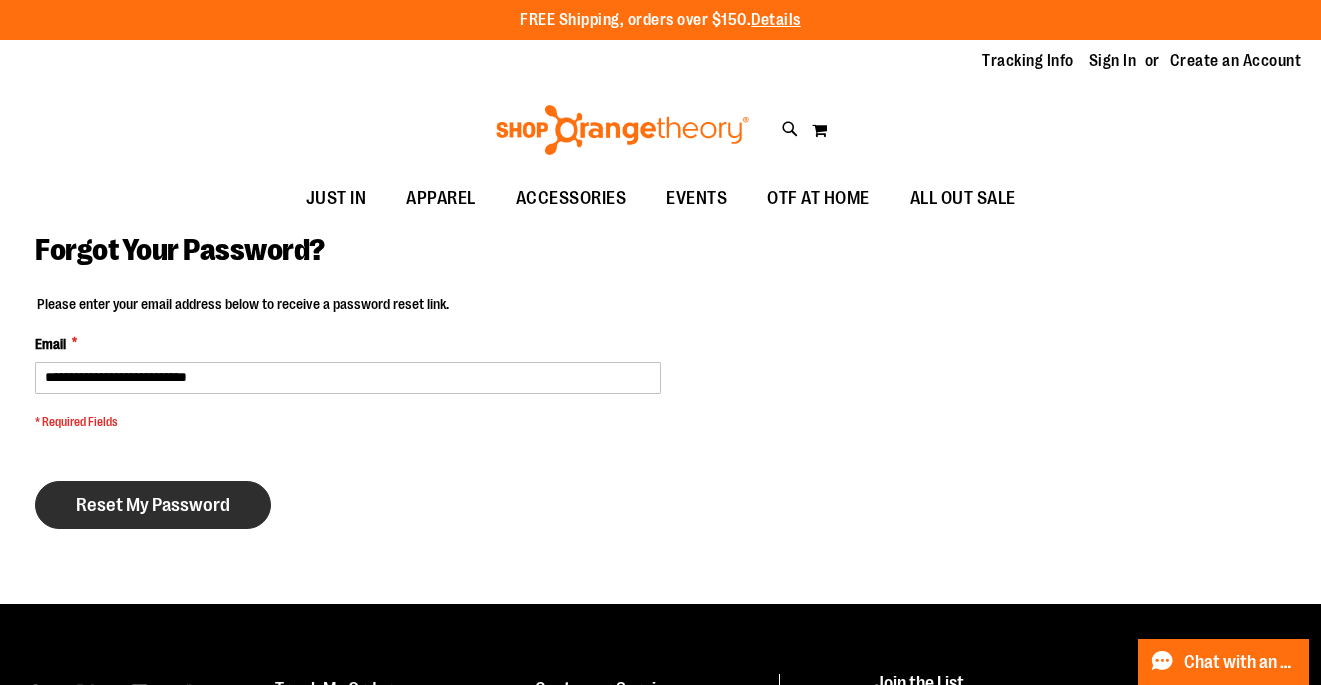 click on "Reset My Password" at bounding box center [153, 505] 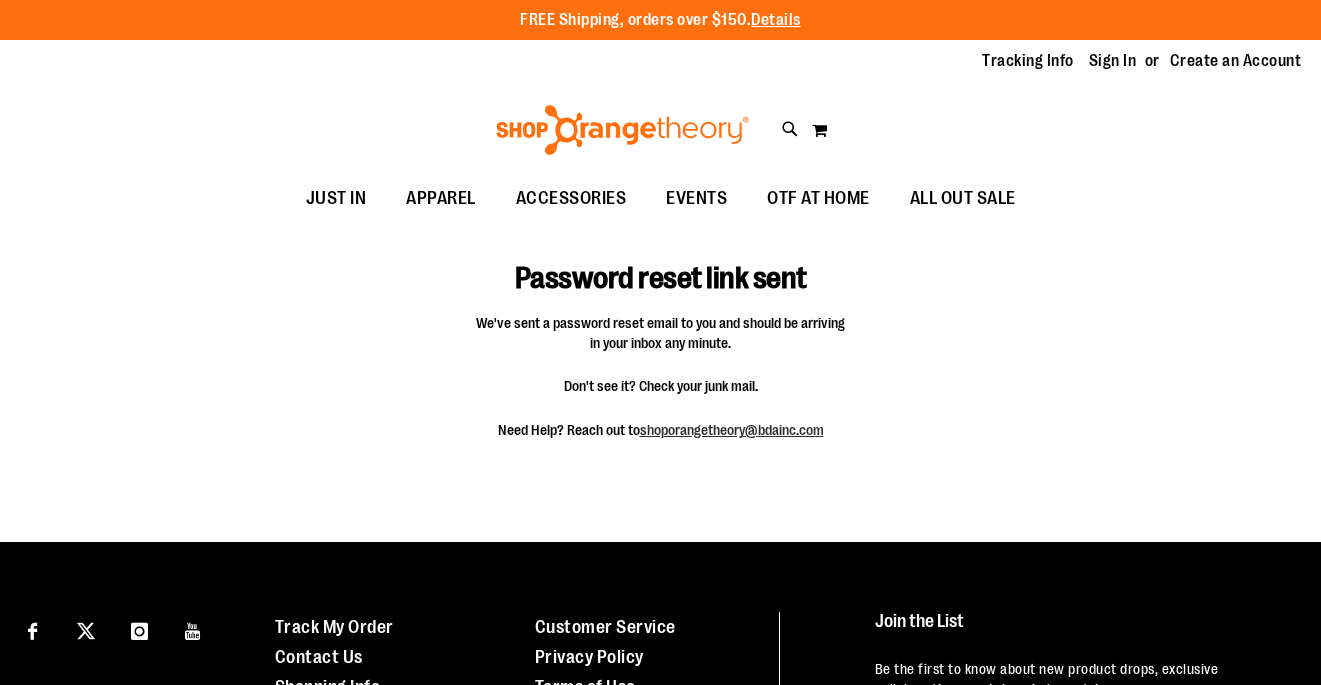 scroll, scrollTop: 0, scrollLeft: 0, axis: both 